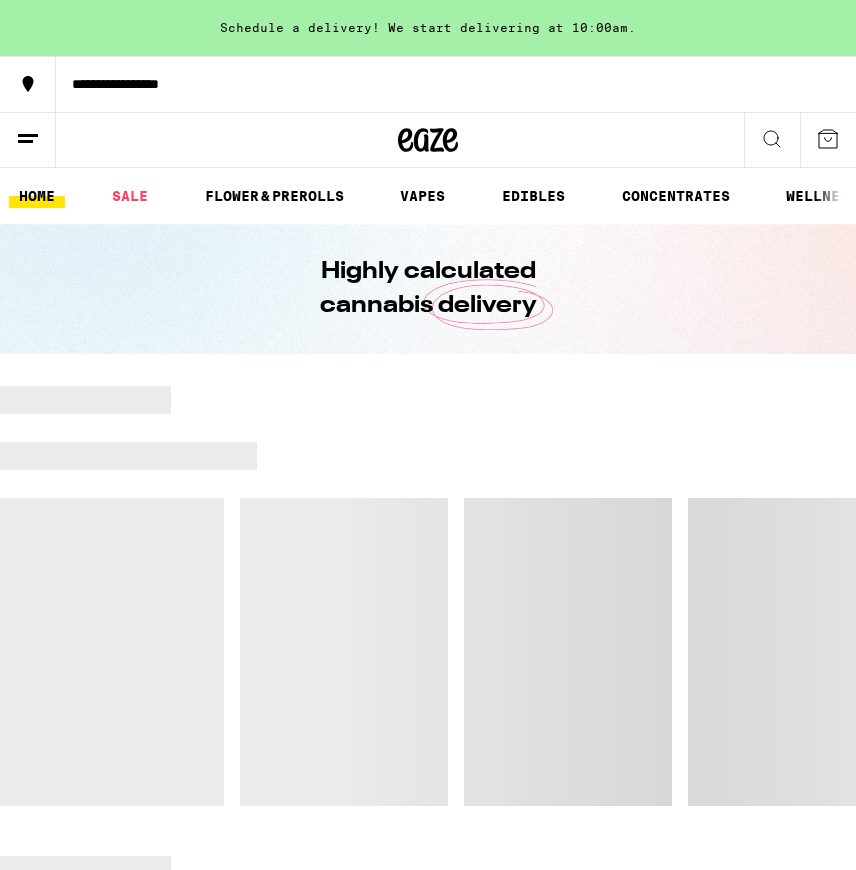 scroll, scrollTop: 0, scrollLeft: 0, axis: both 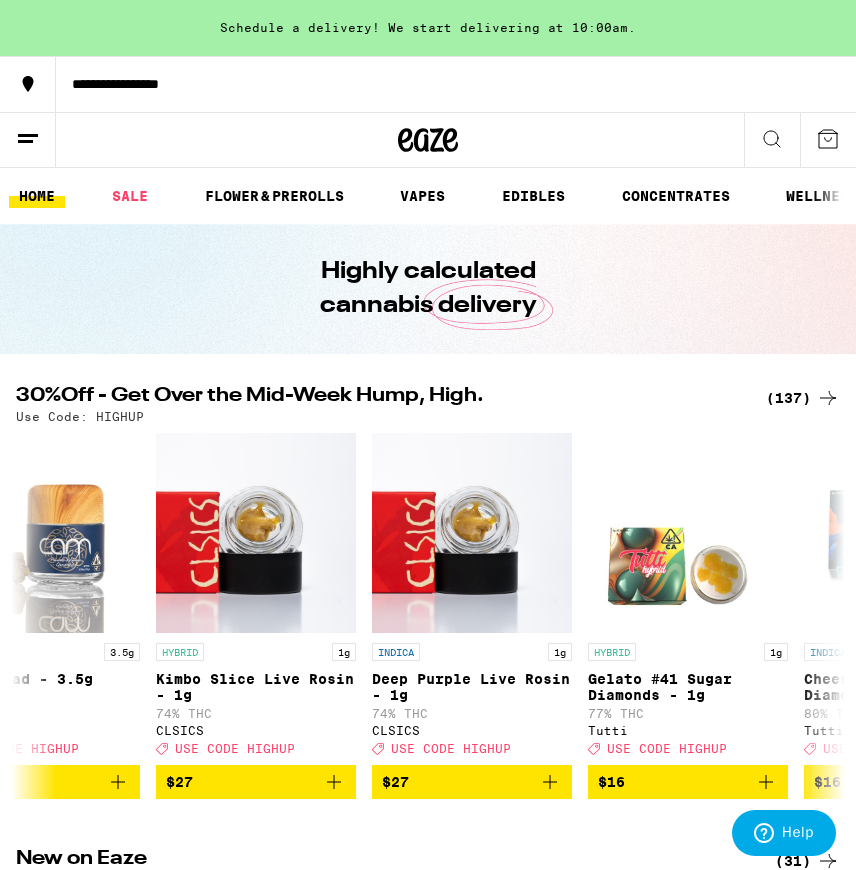 click 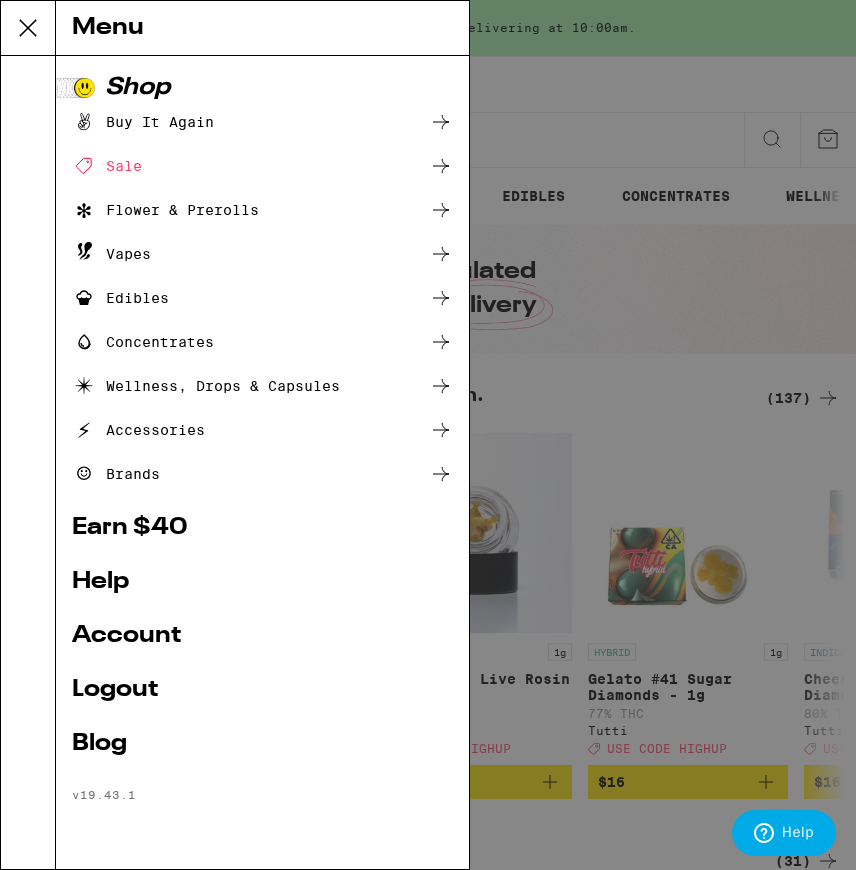 click on "Brands" at bounding box center [262, 474] 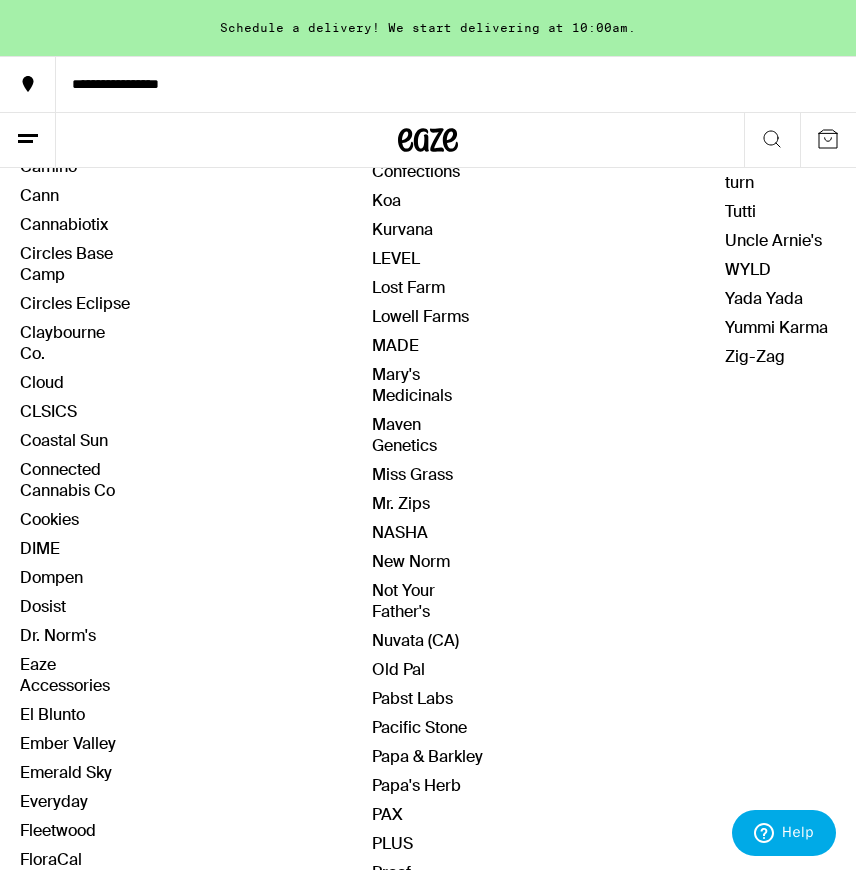scroll, scrollTop: 701, scrollLeft: 0, axis: vertical 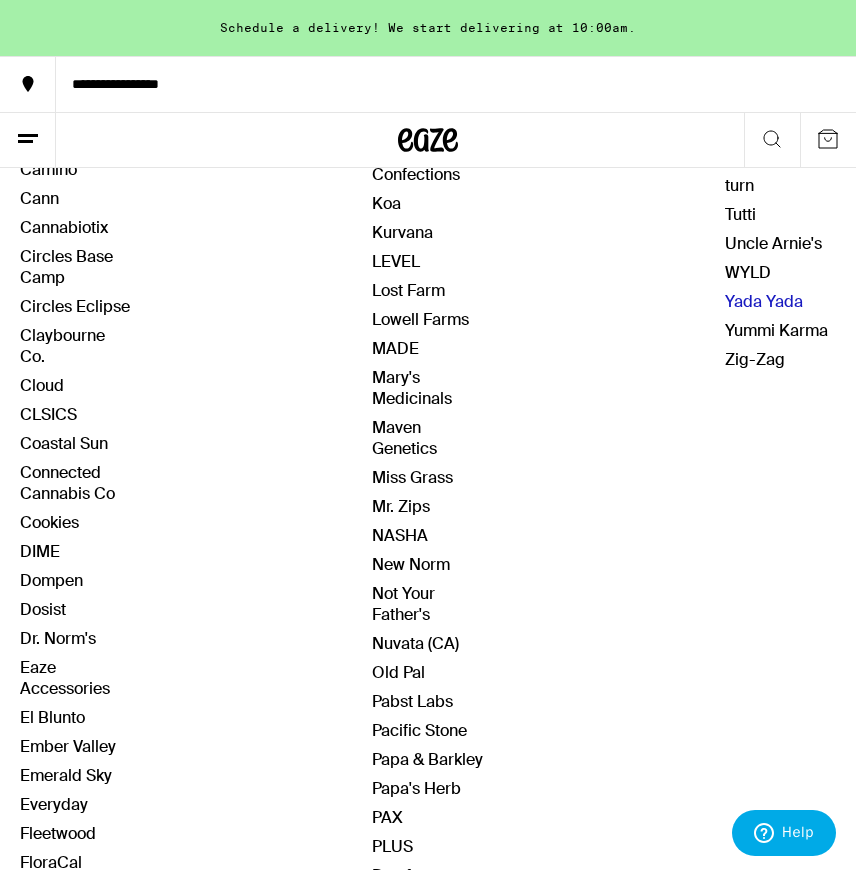 click on "Yada Yada" at bounding box center [764, 301] 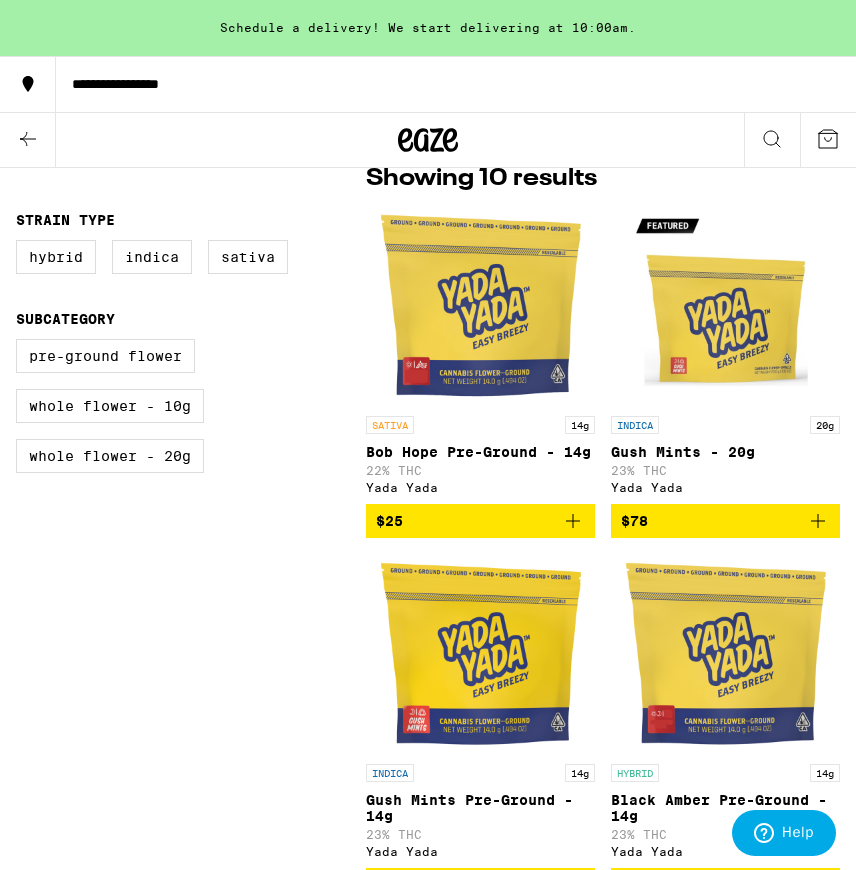 scroll, scrollTop: 486, scrollLeft: 0, axis: vertical 